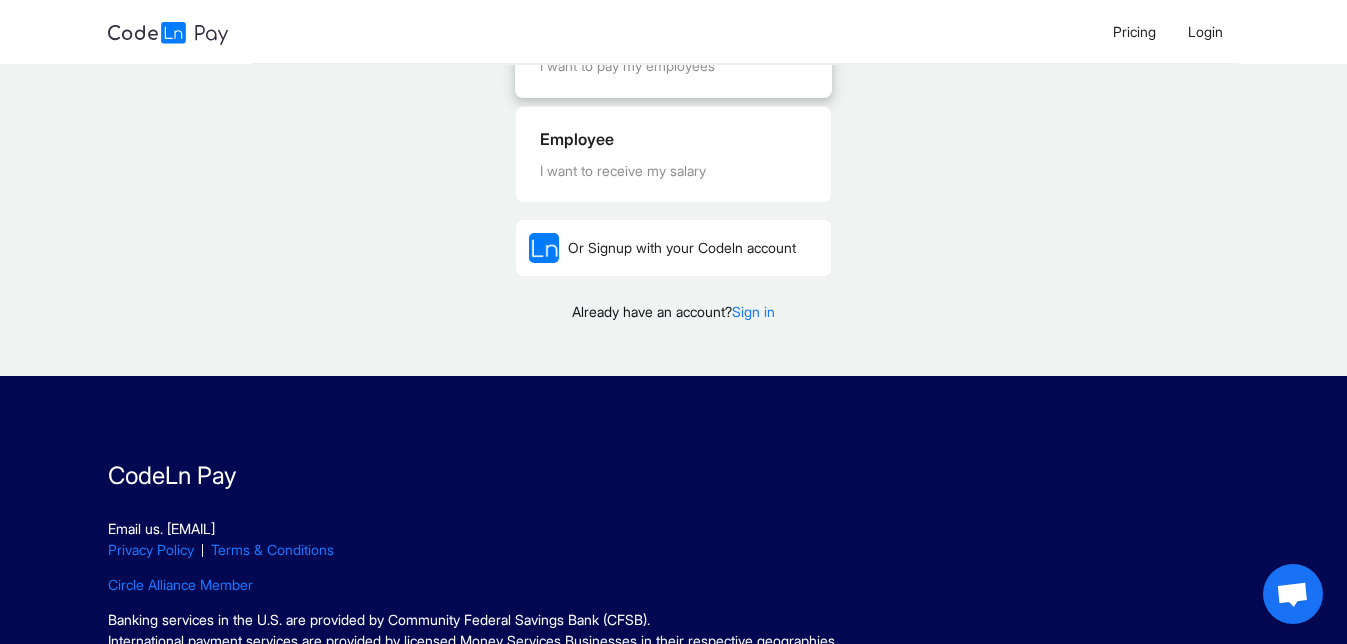 scroll, scrollTop: 154, scrollLeft: 0, axis: vertical 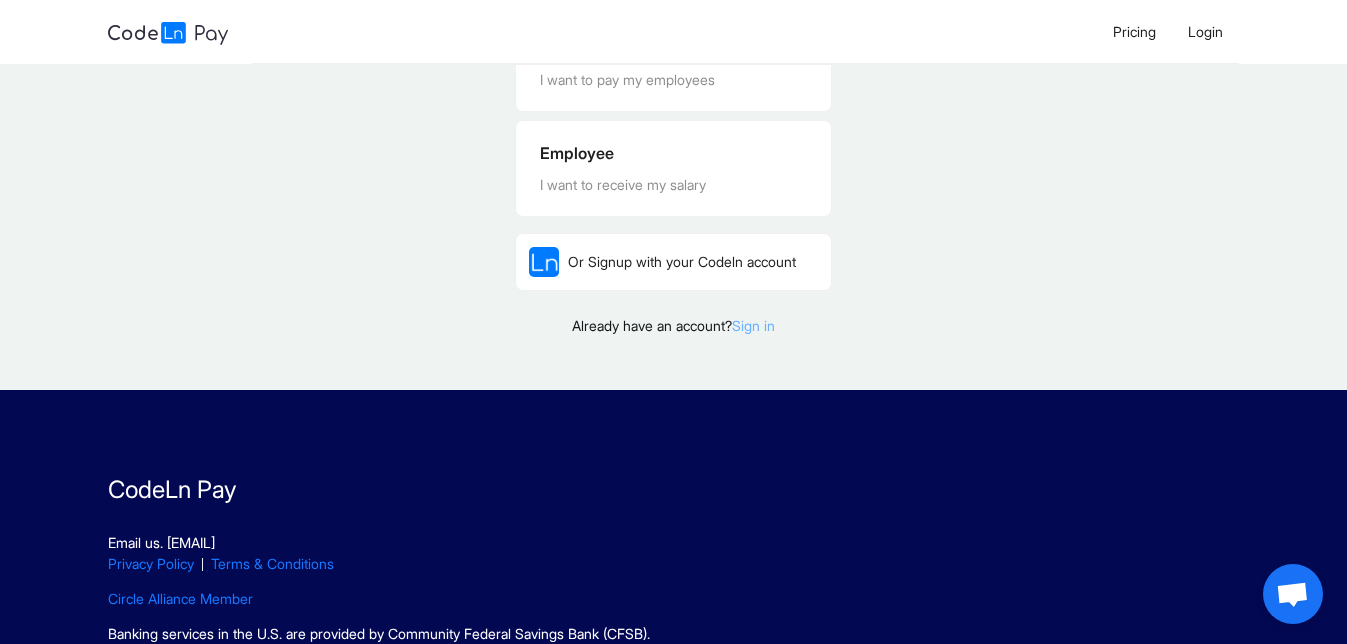 click on "Sign in" at bounding box center (753, 325) 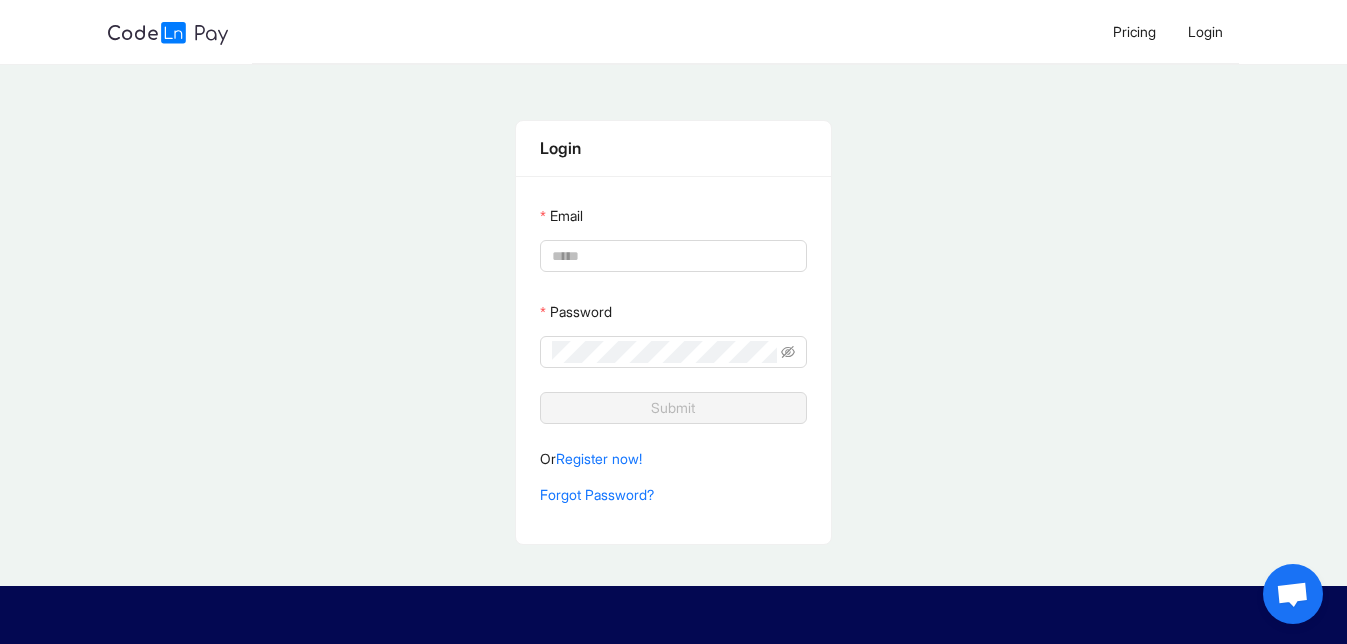 scroll, scrollTop: 100, scrollLeft: 0, axis: vertical 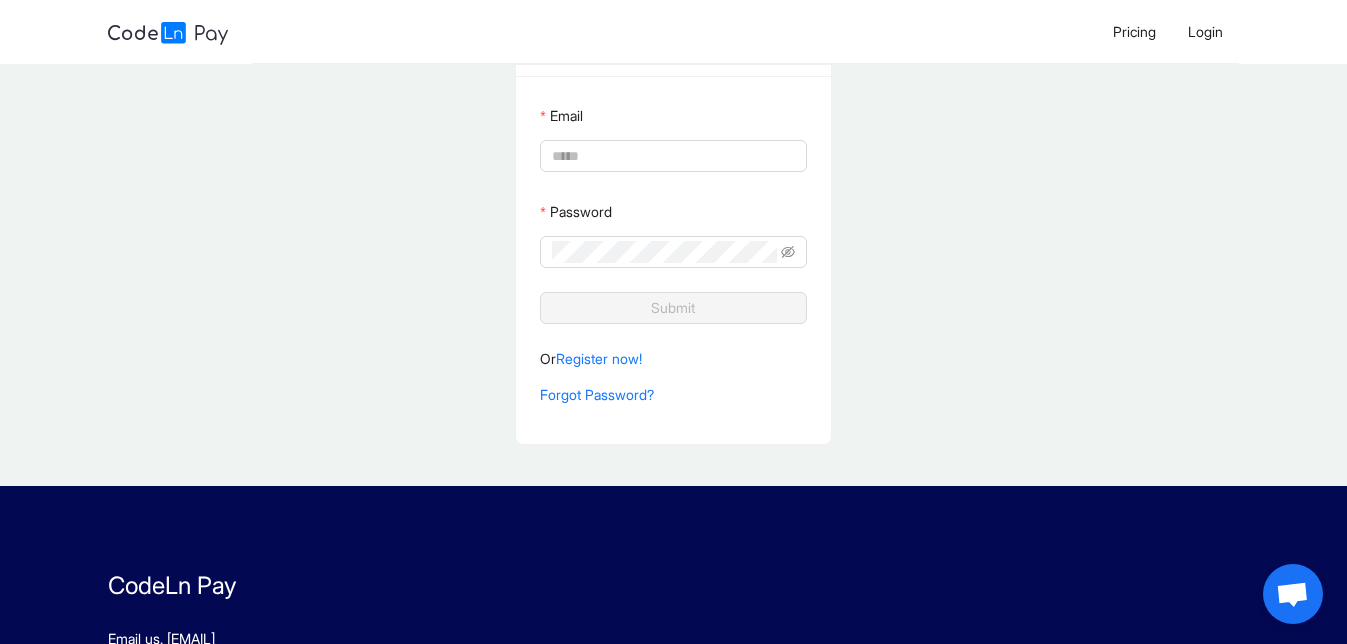type on "**********" 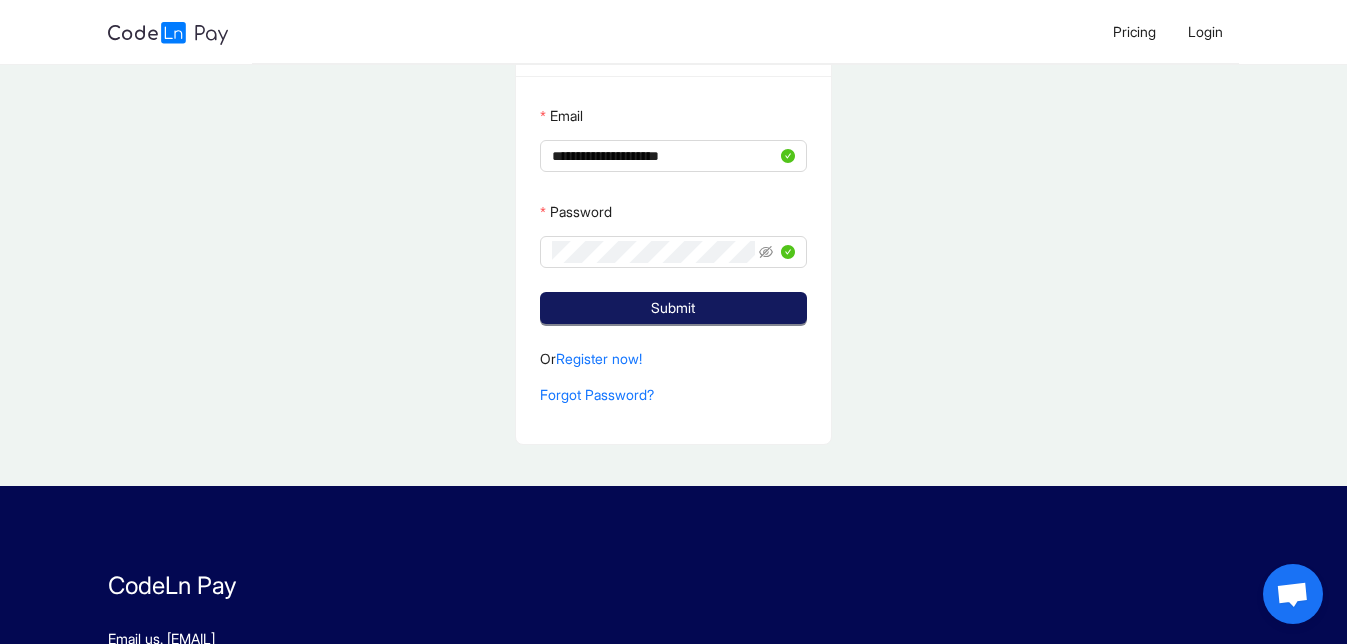 click on "Submit" 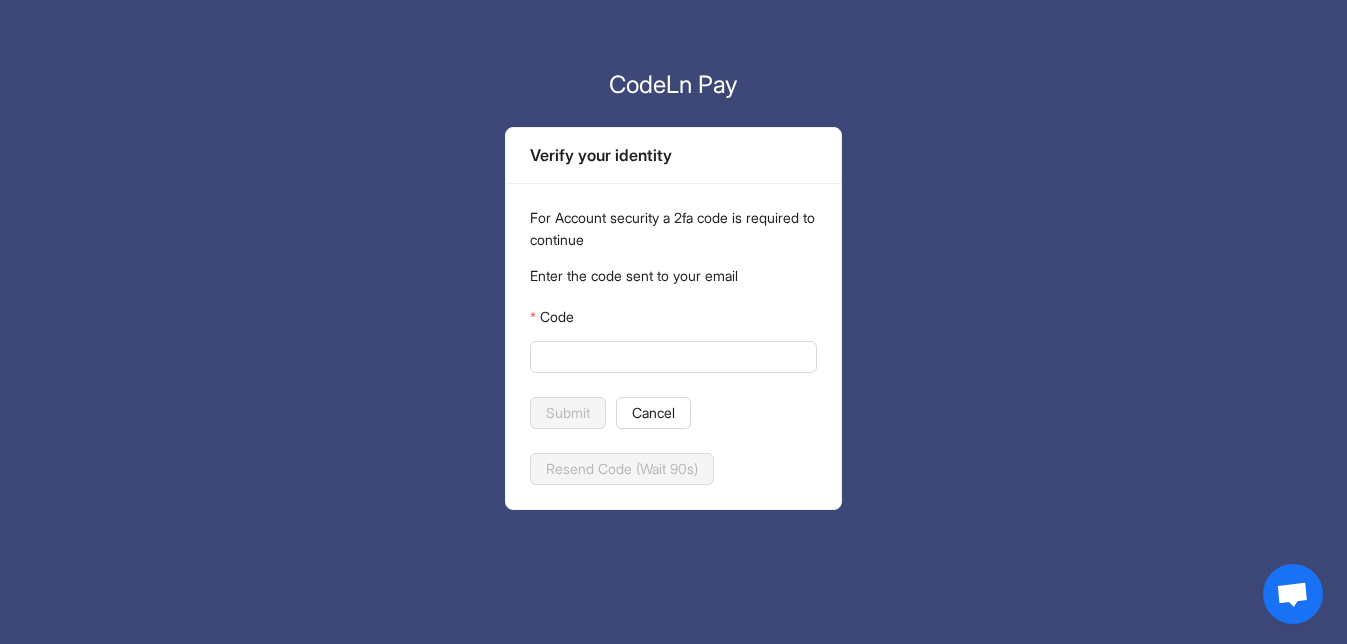 scroll, scrollTop: 0, scrollLeft: 0, axis: both 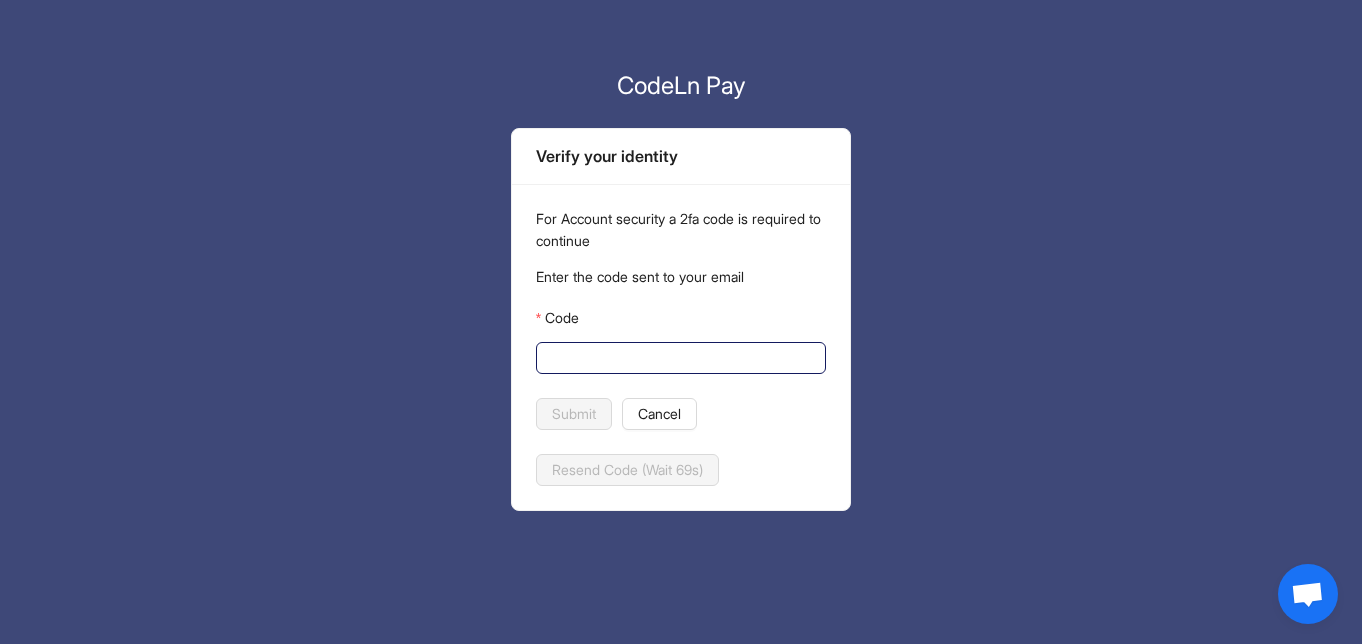 click 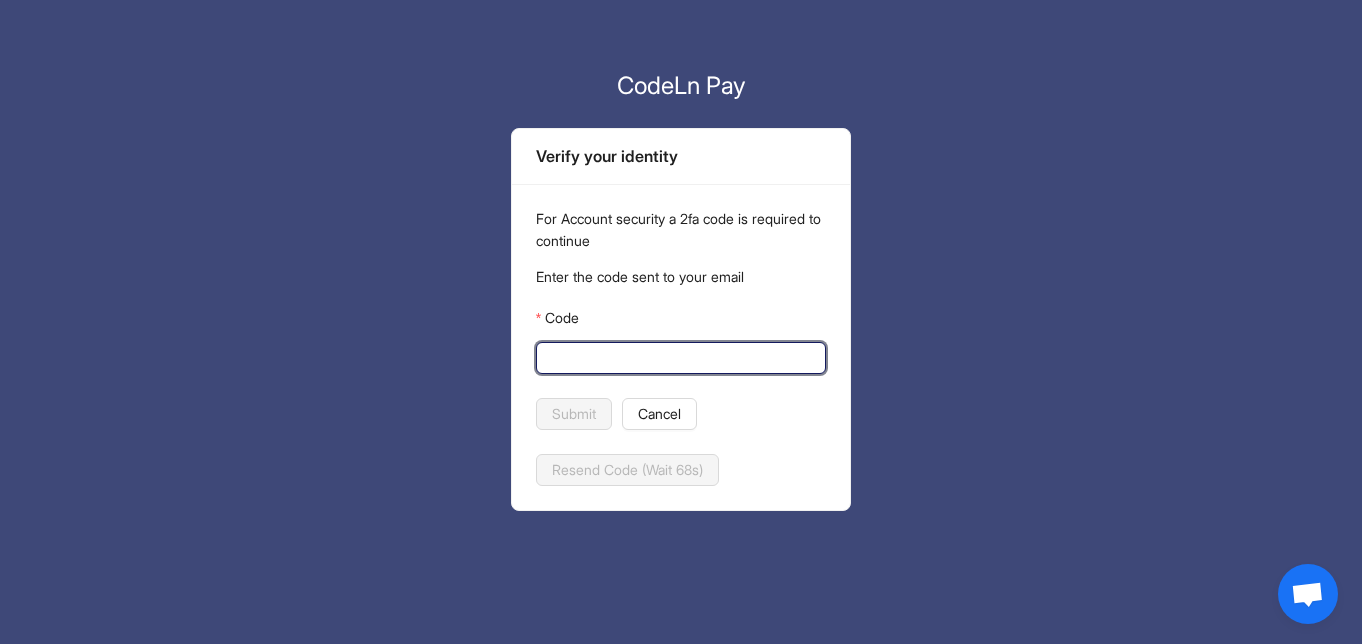 click on "Code" at bounding box center [679, 358] 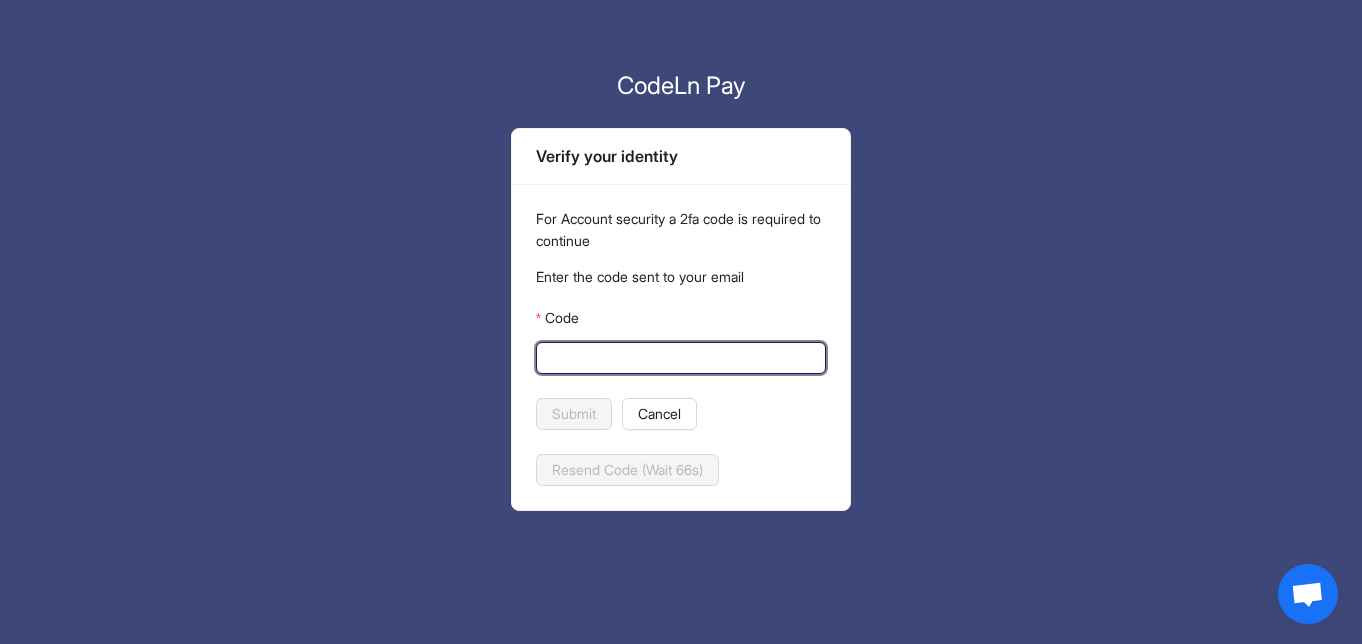 paste on "******" 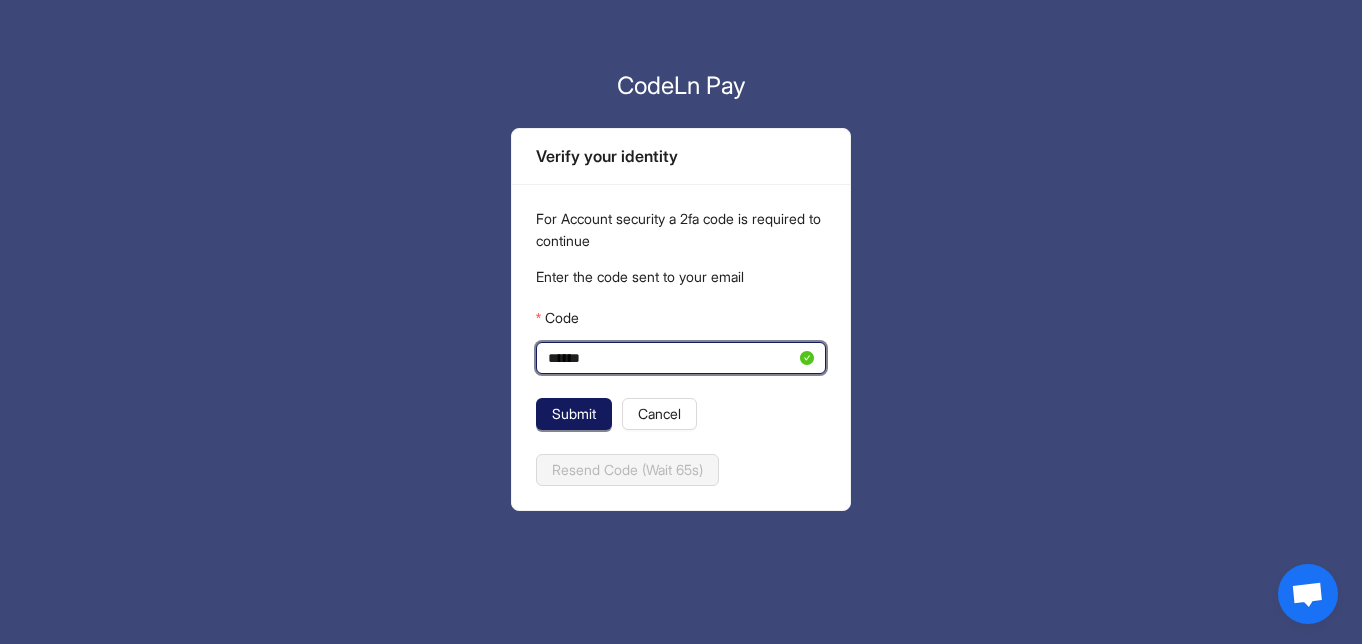 type on "******" 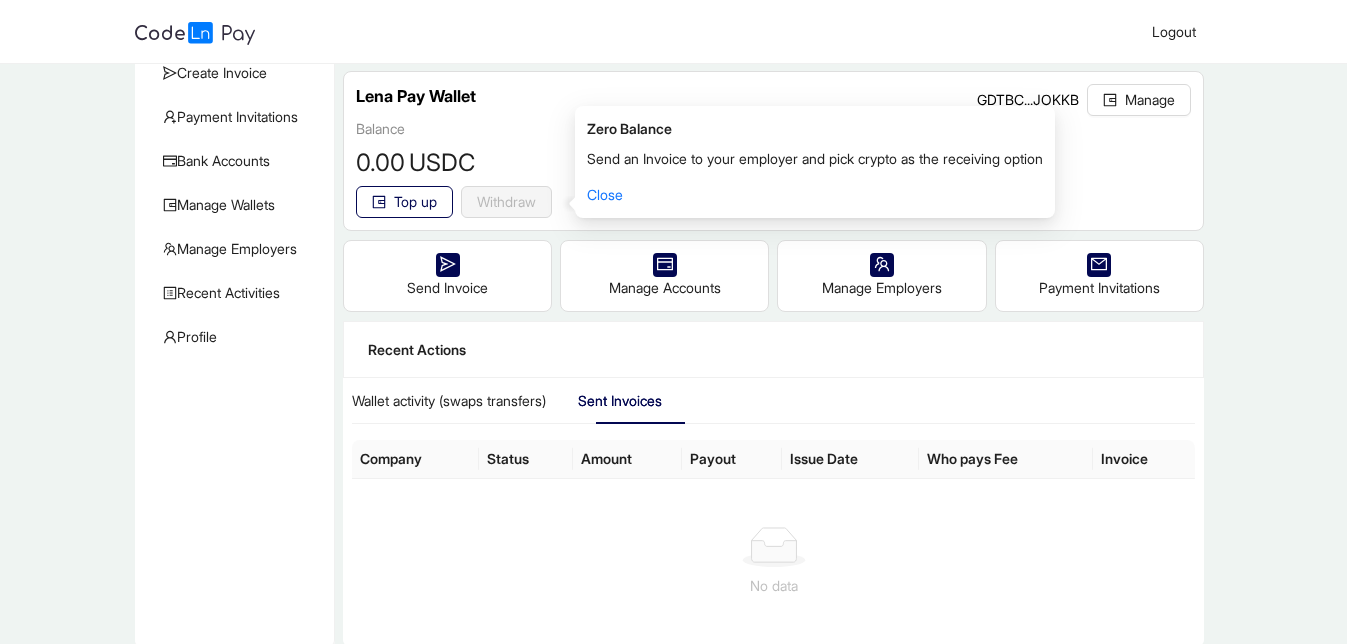 scroll, scrollTop: 84, scrollLeft: 0, axis: vertical 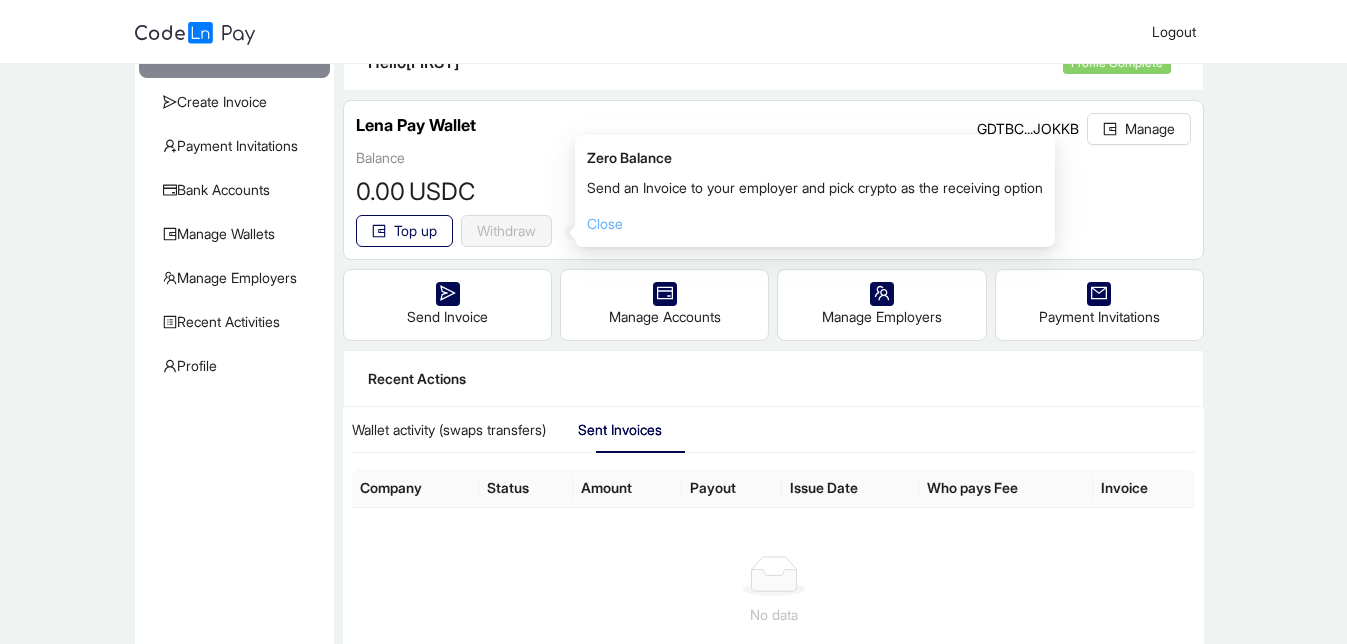 click on "Close" 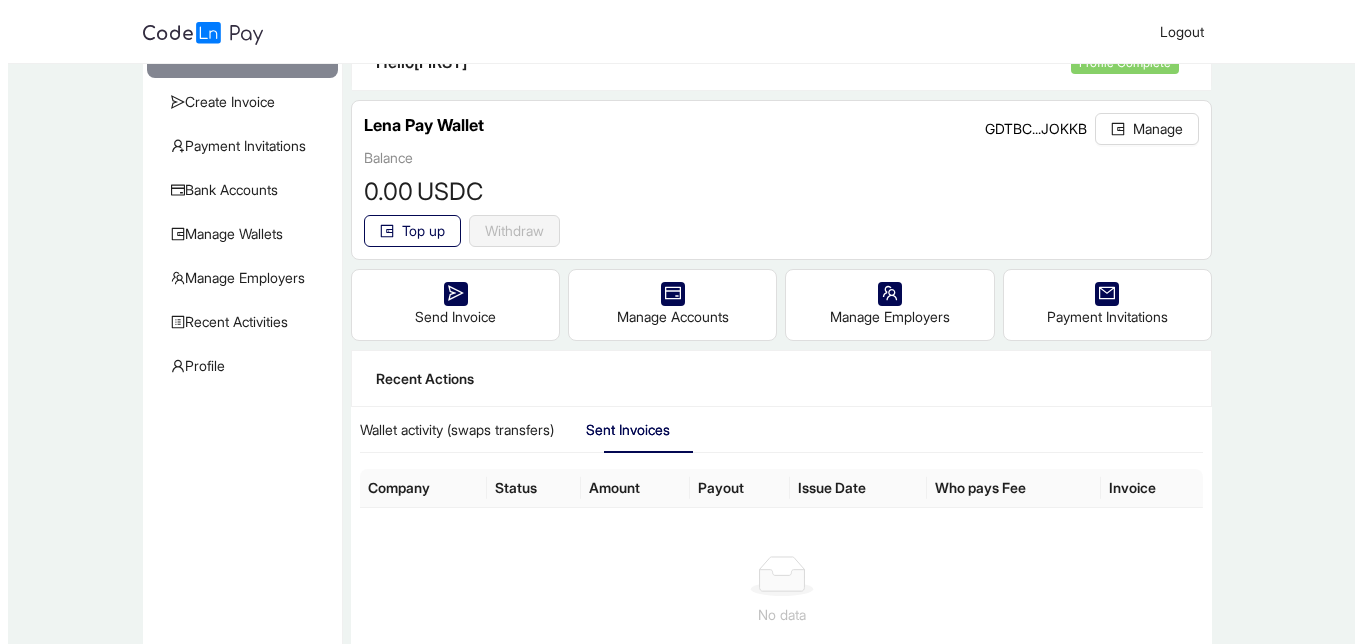 scroll, scrollTop: 0, scrollLeft: 0, axis: both 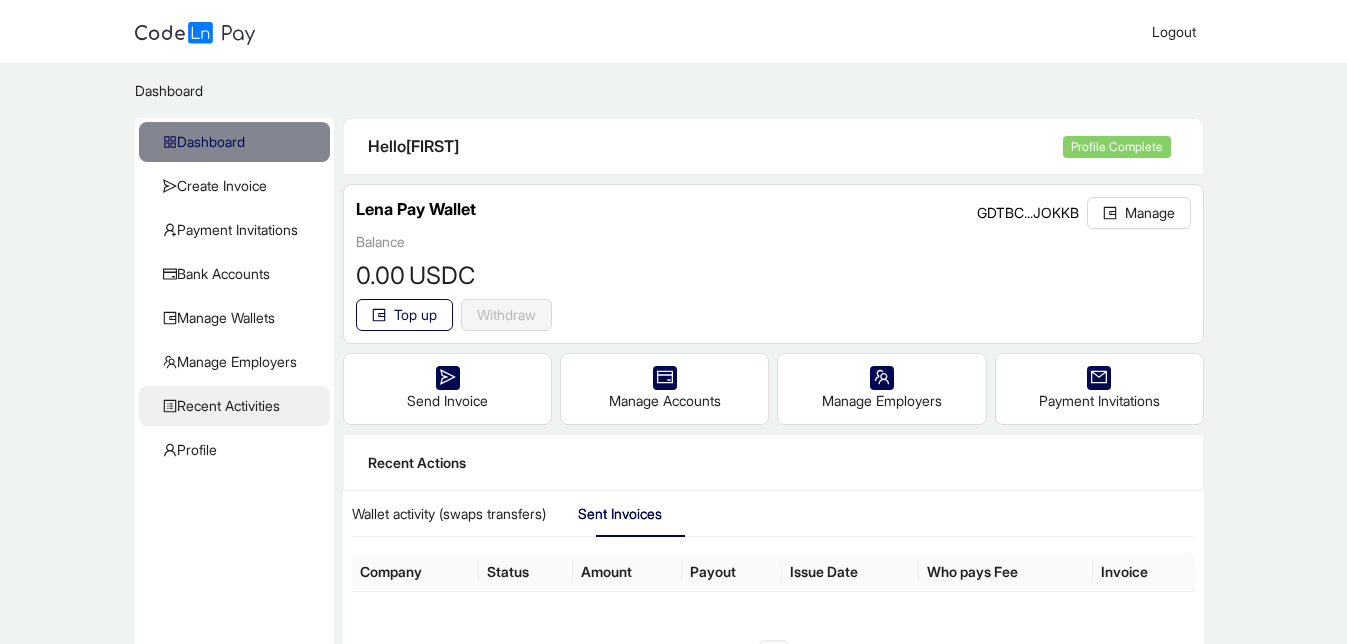 click on "Recent Activities" 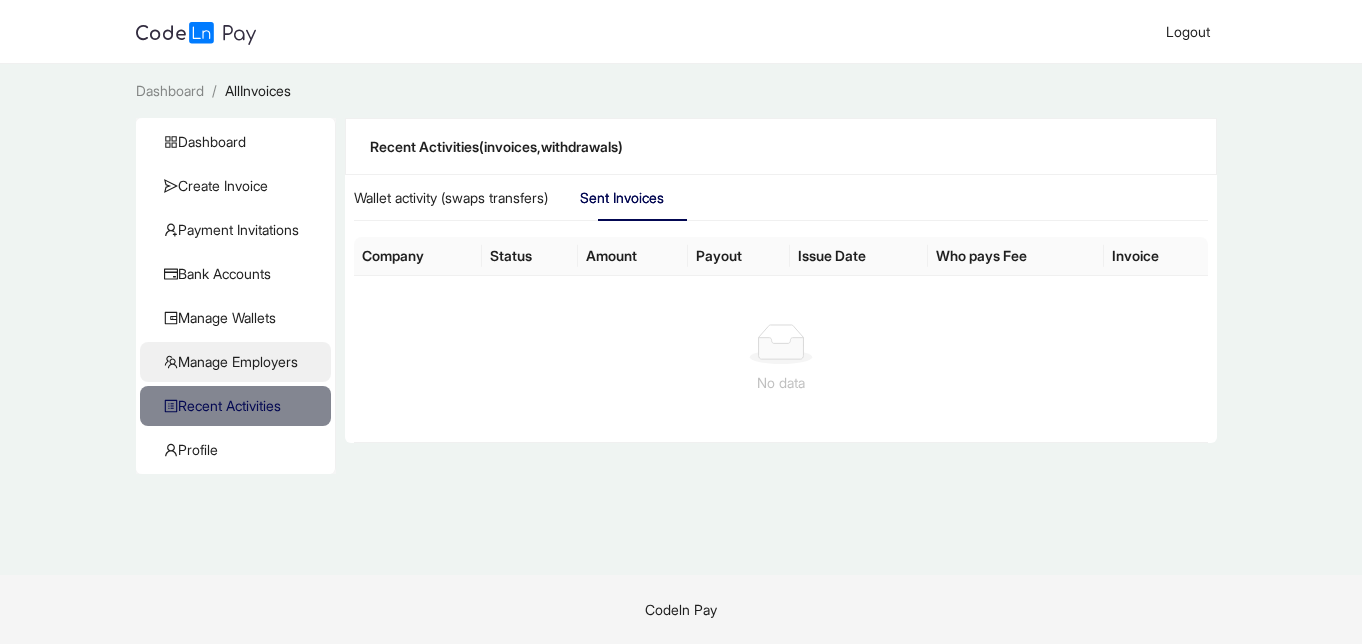 click on "Manage Employers" 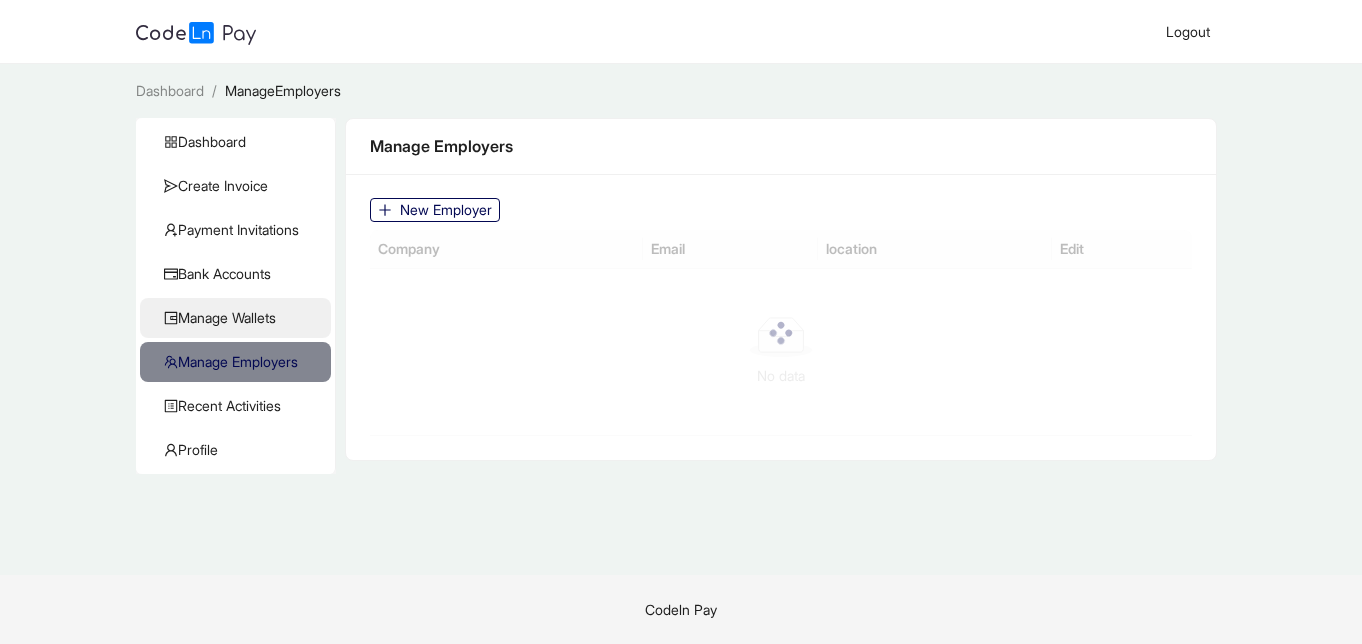 click on "Manage Wallets" 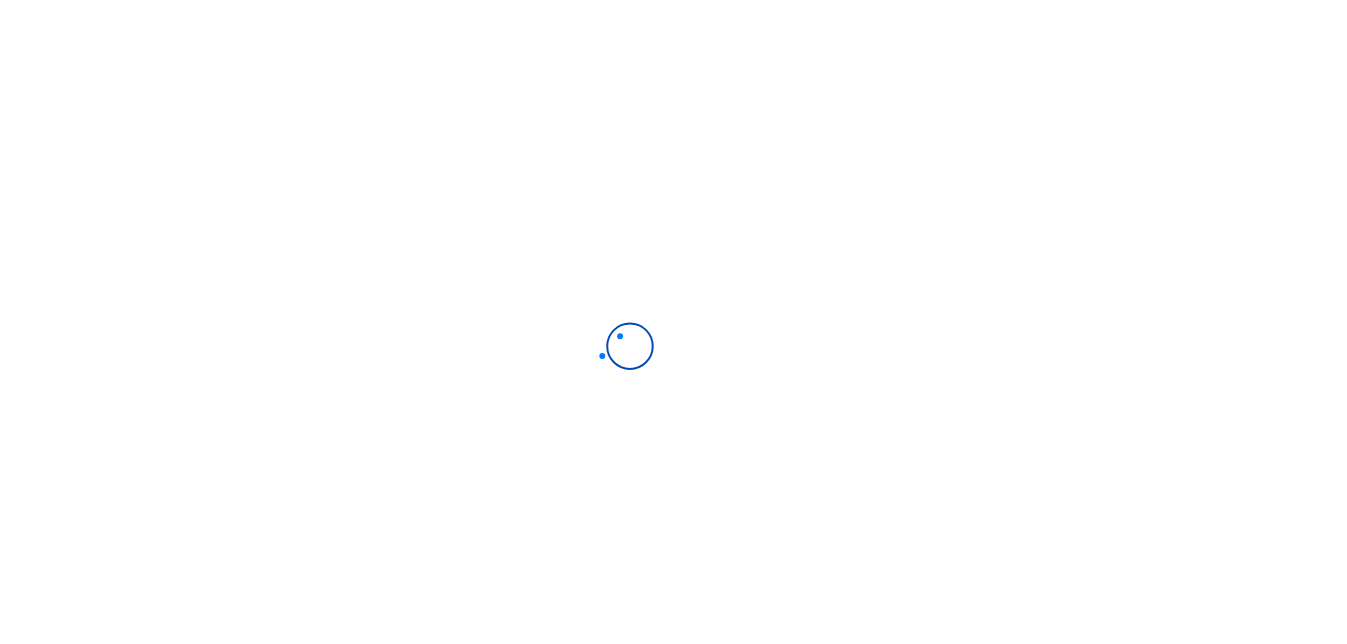scroll, scrollTop: 0, scrollLeft: 0, axis: both 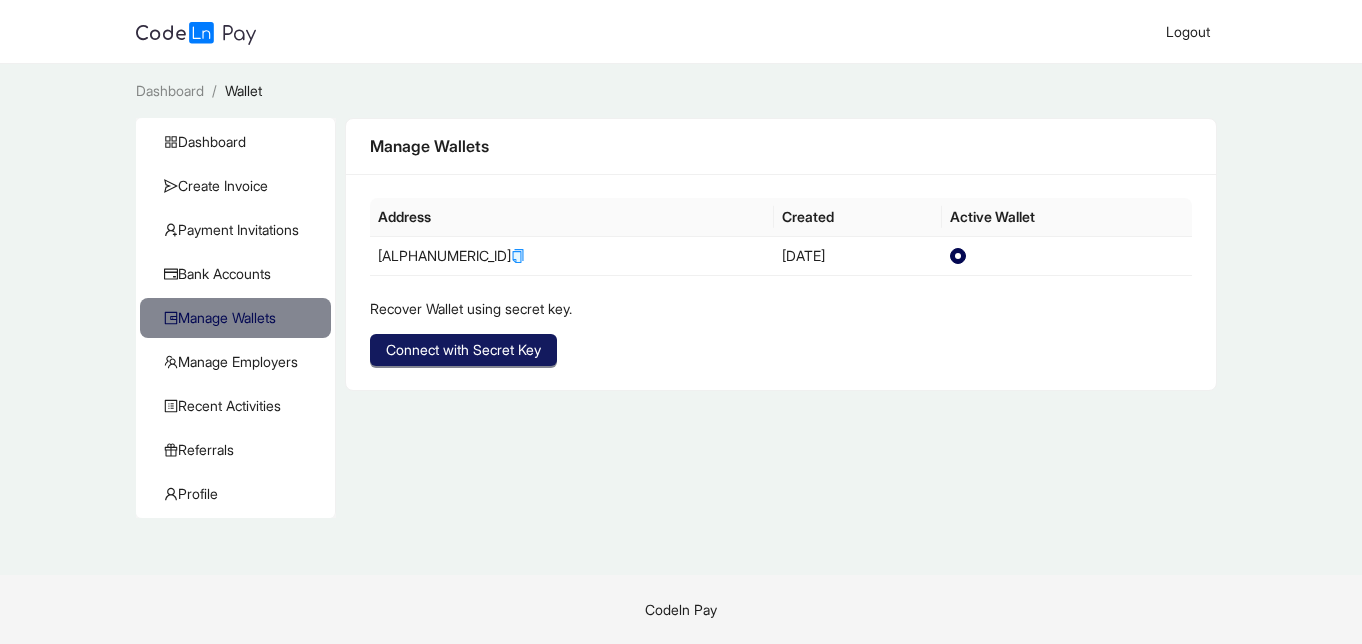 click on "Connect with Secret Key" 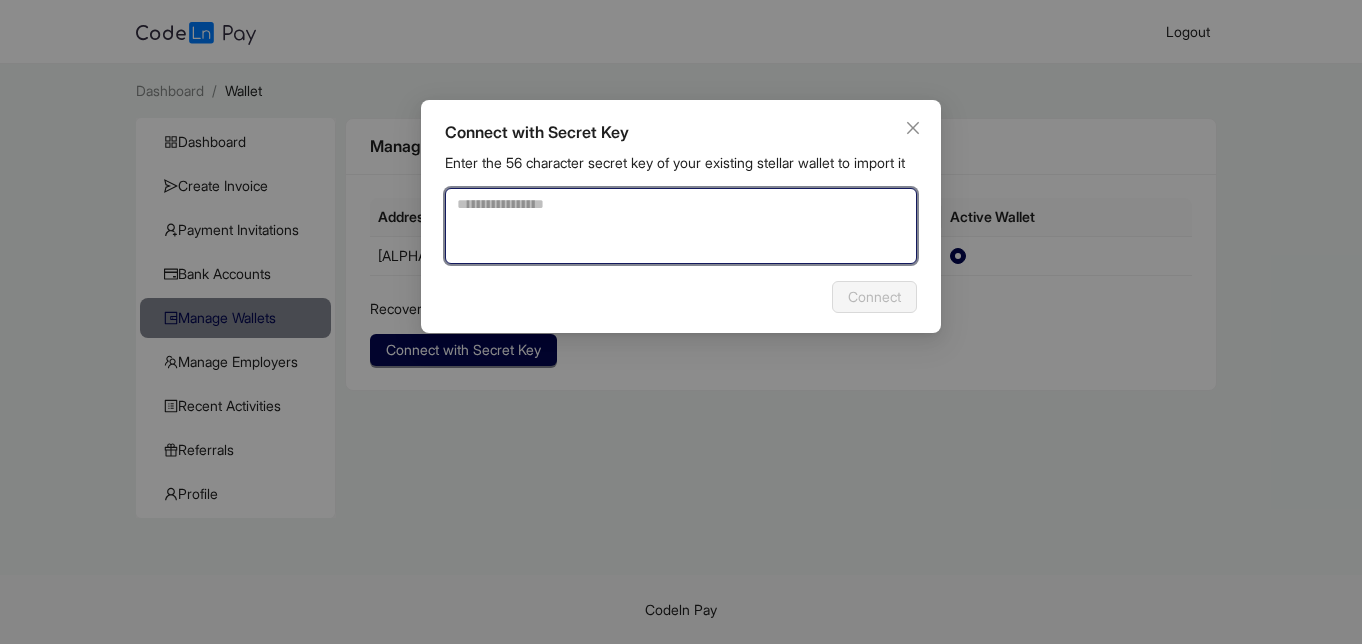 click 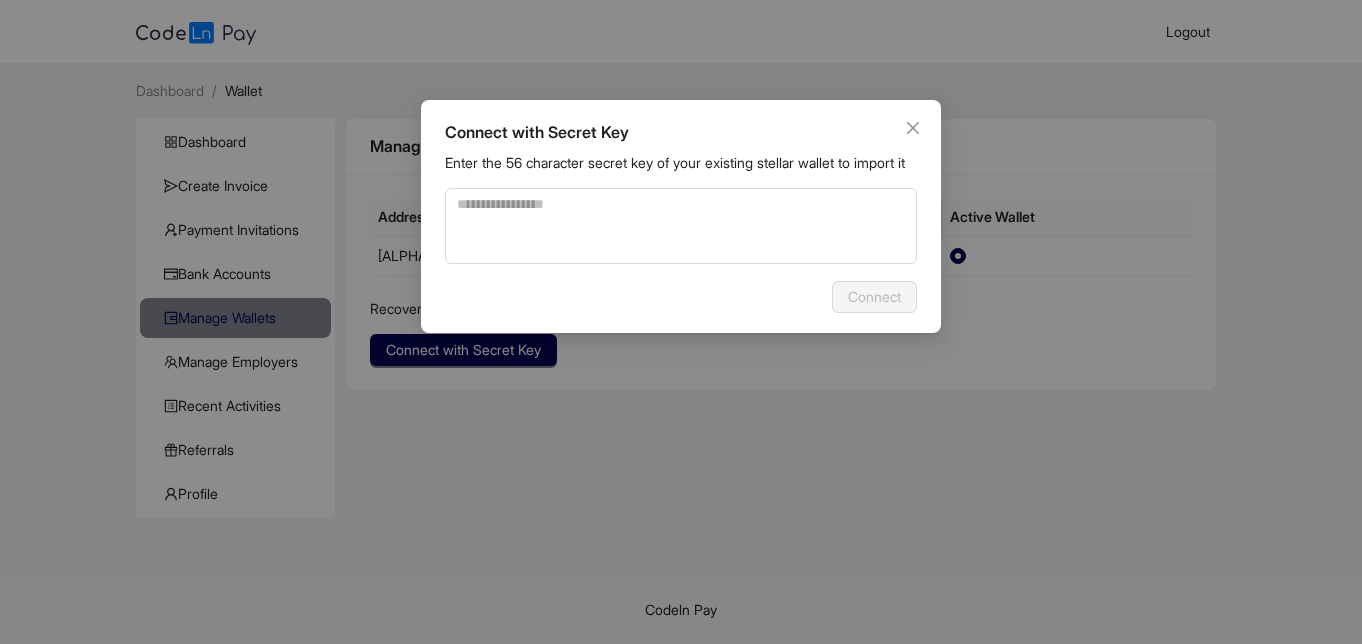 click on "Connect with Secret Key Enter the 56 character secret key of your existing stellar wallet to import it Connect" at bounding box center [681, 216] 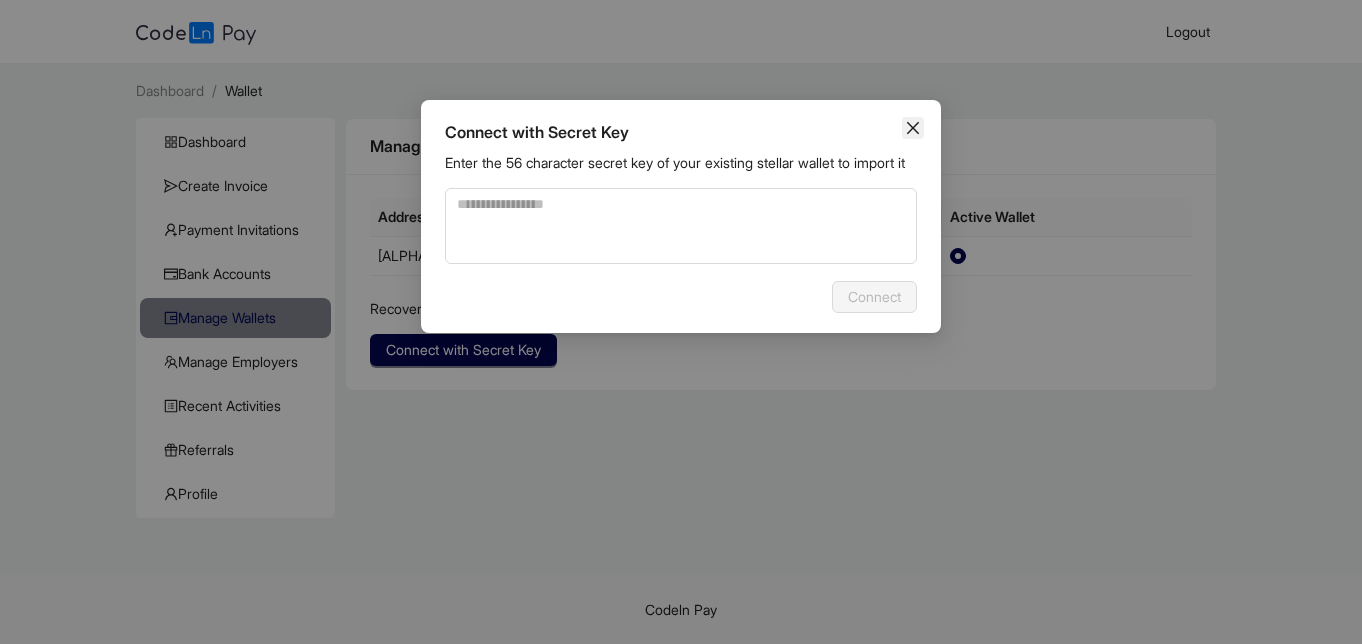 click 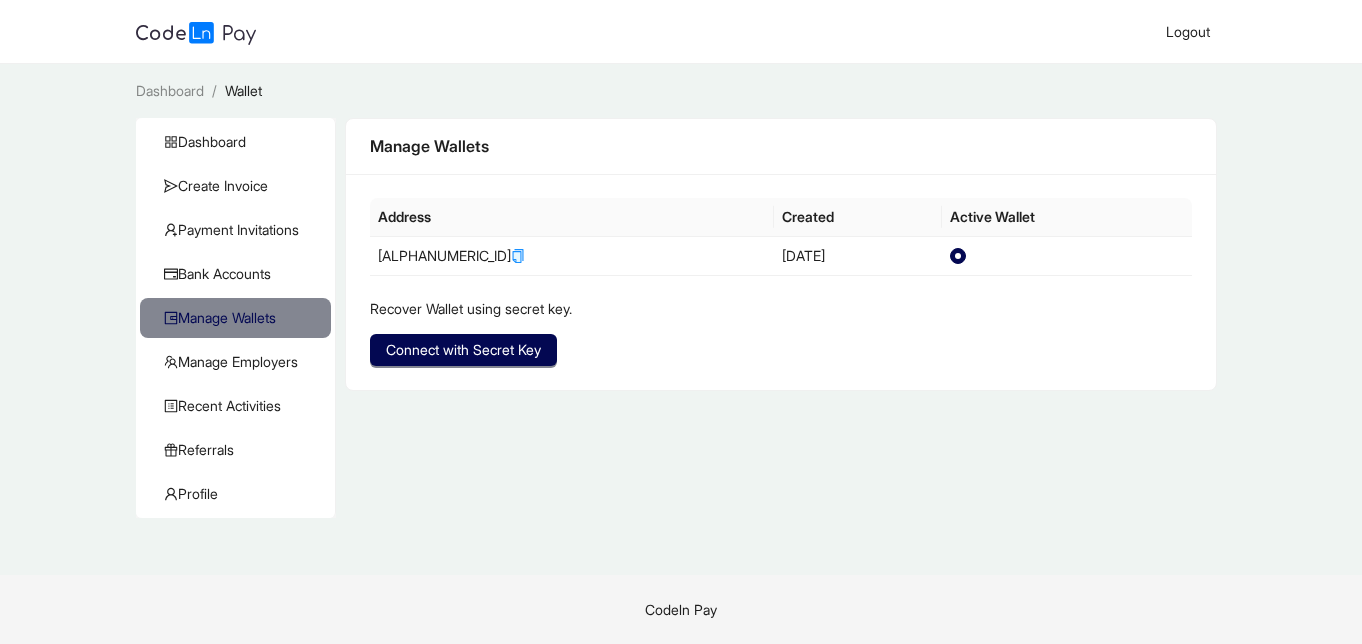 type 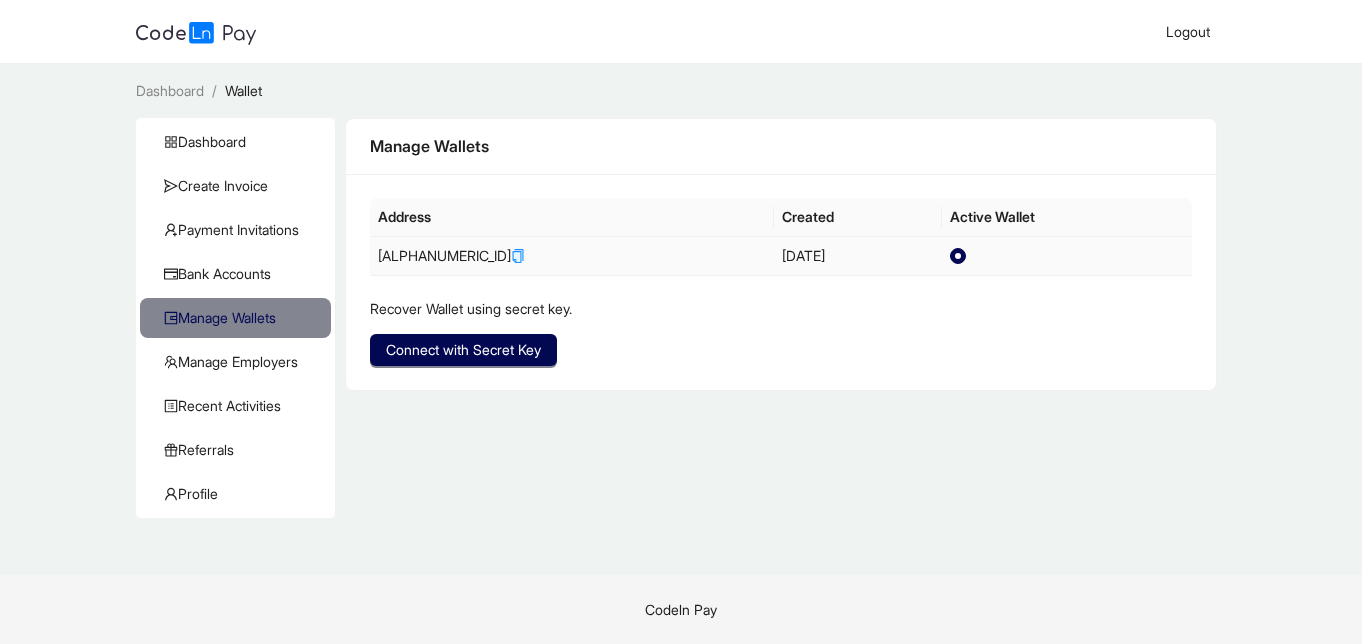 click 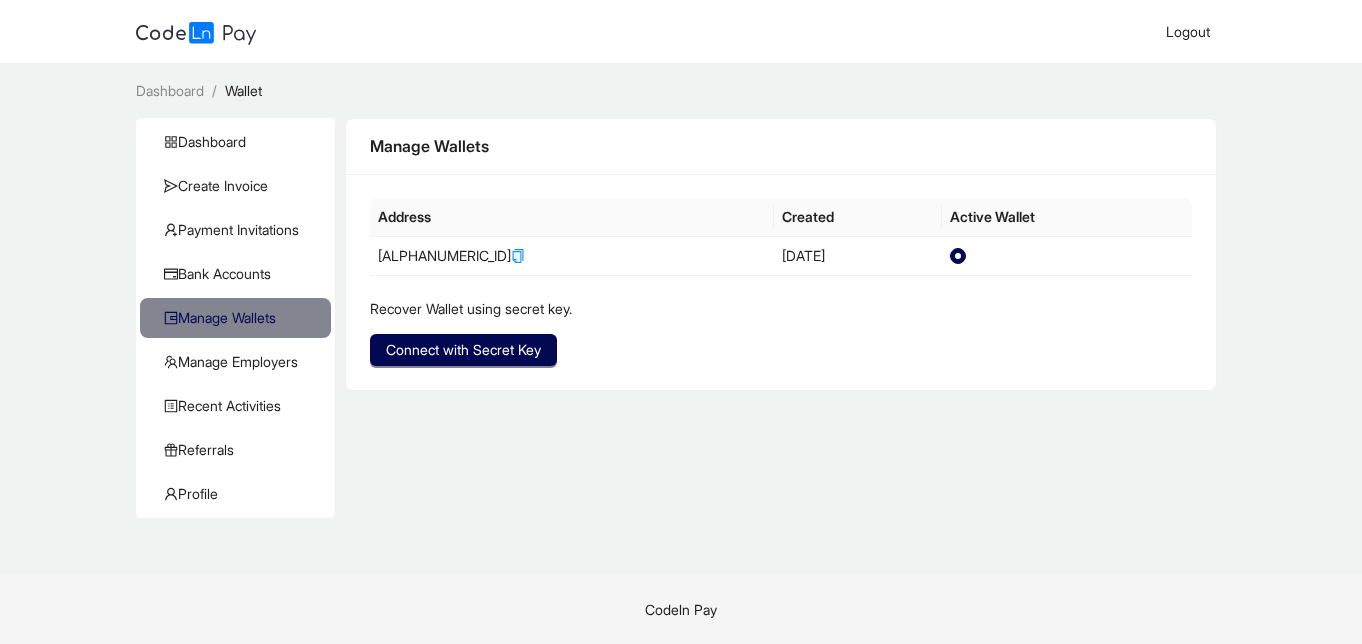 click on "Manage Wallets" 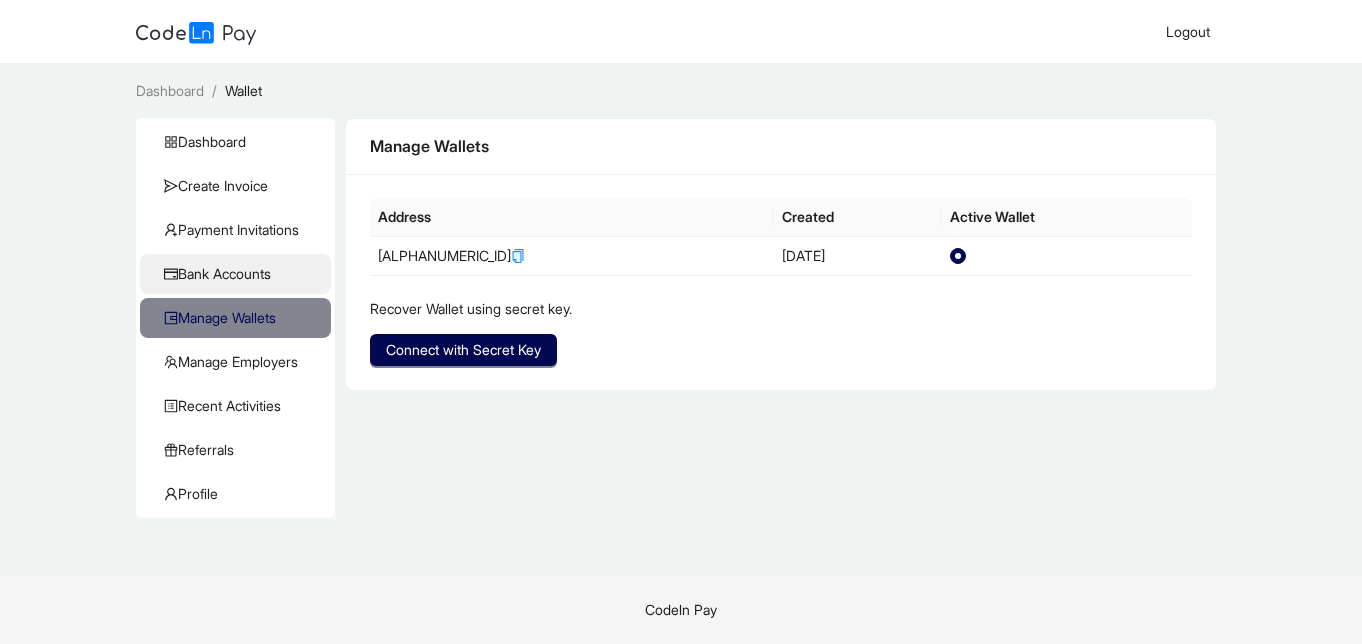 click on "Bank Accounts" 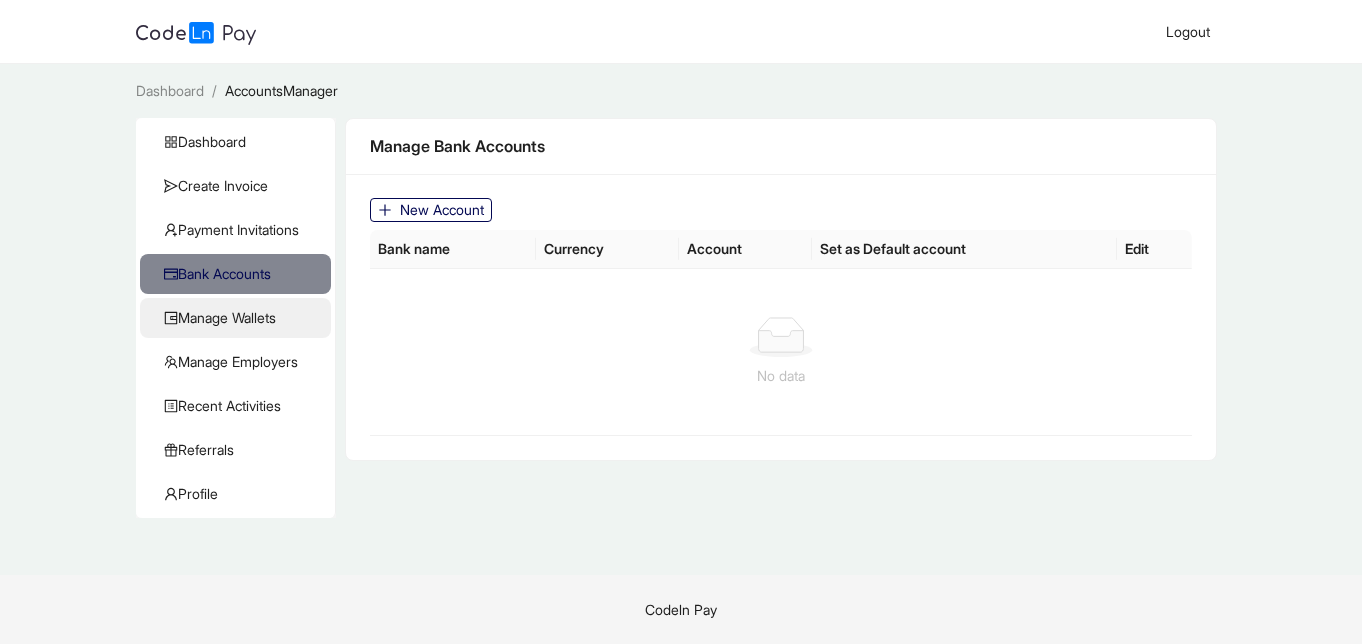 click on "Manage Wallets" 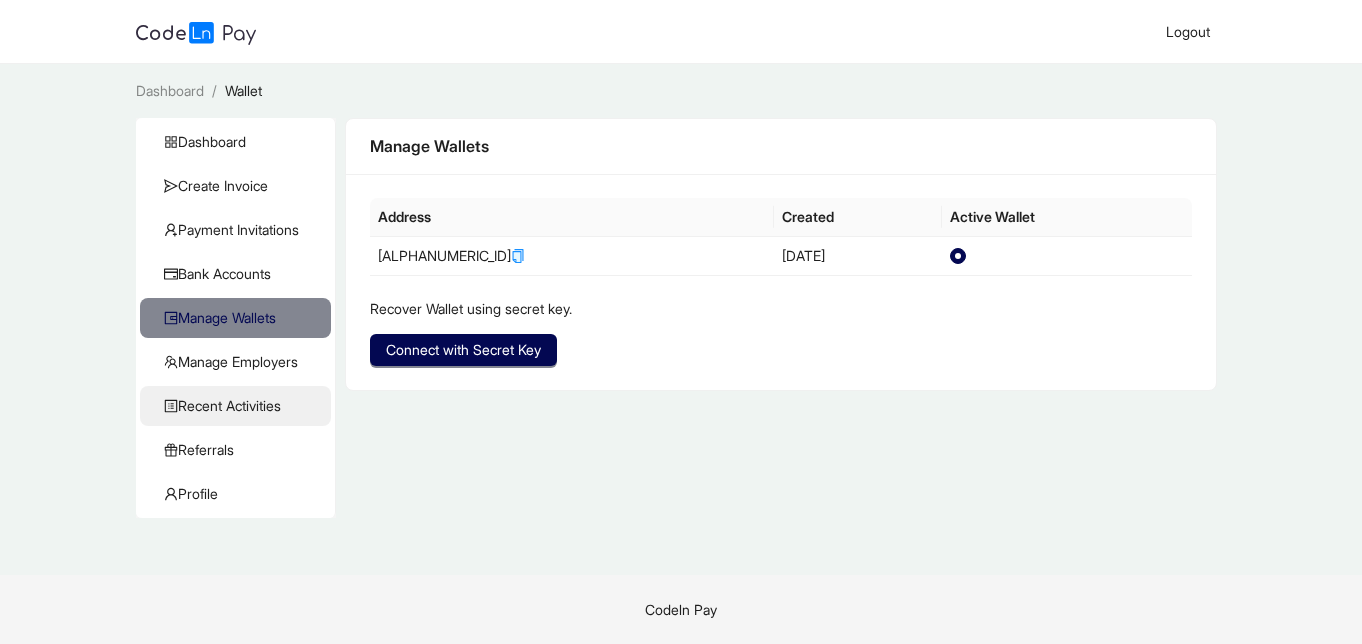 click on "Recent Activities" 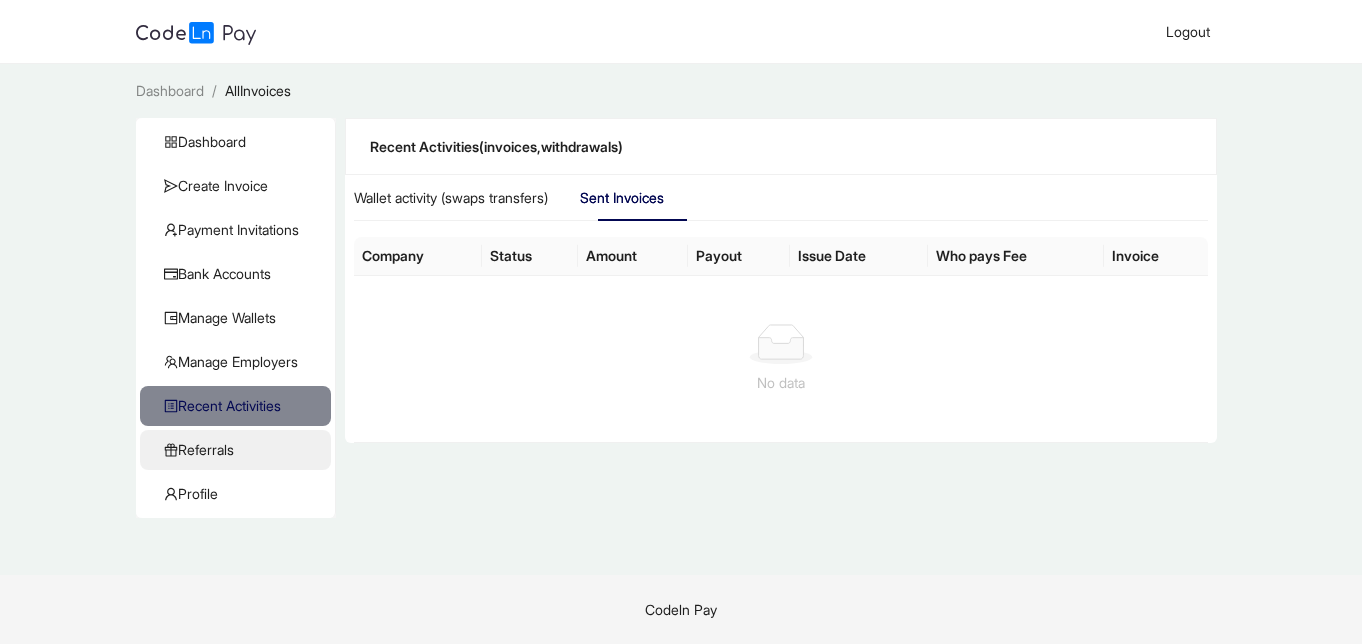 click on "Referrals" 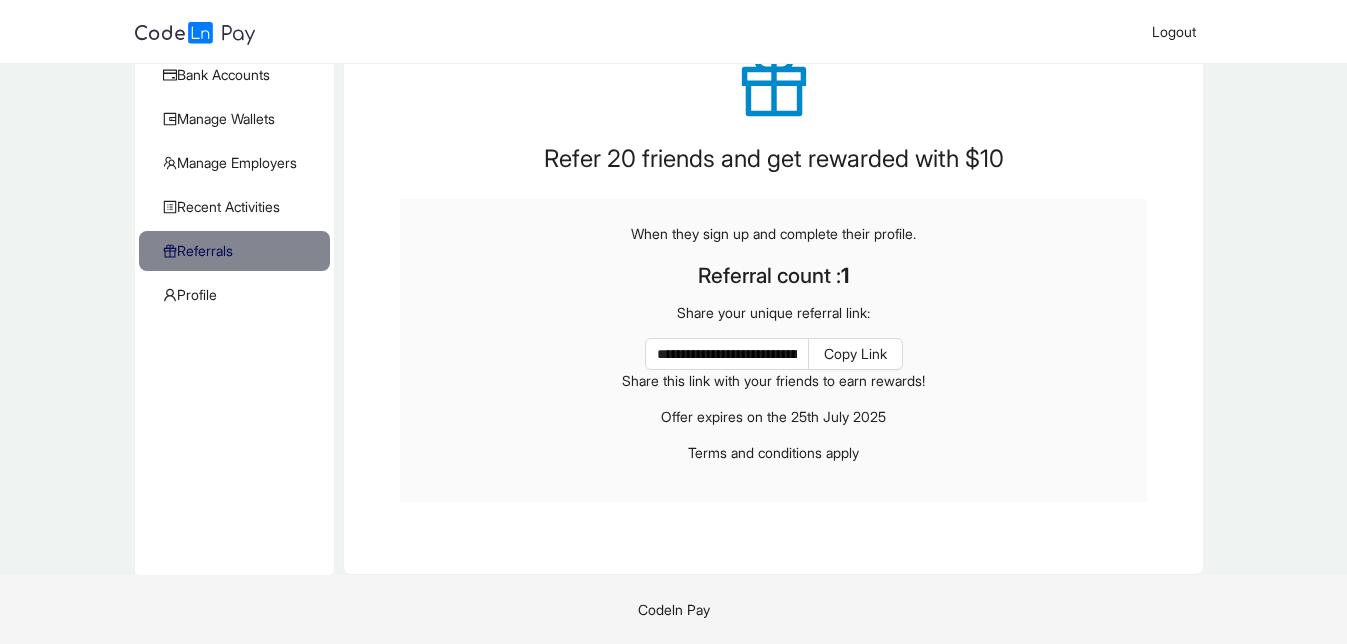 scroll, scrollTop: 200, scrollLeft: 0, axis: vertical 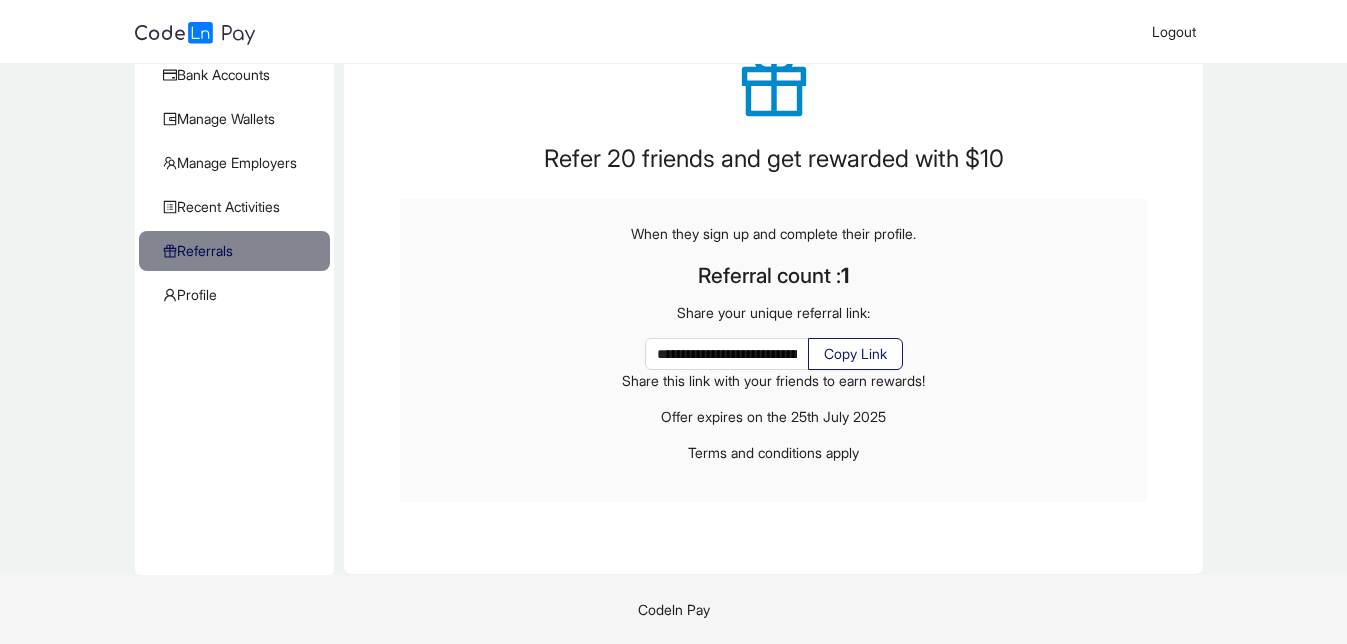 click on "Copy Link" 